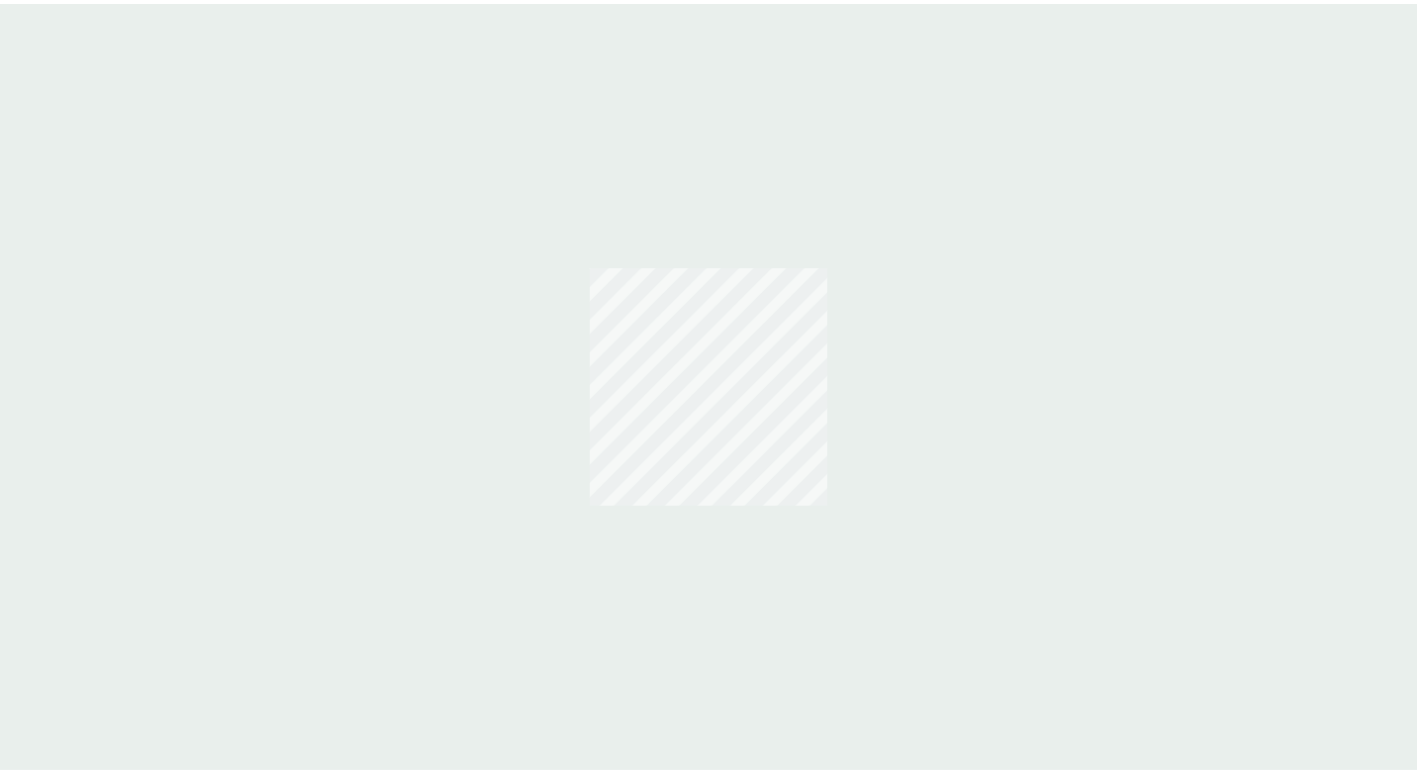 scroll, scrollTop: 0, scrollLeft: 0, axis: both 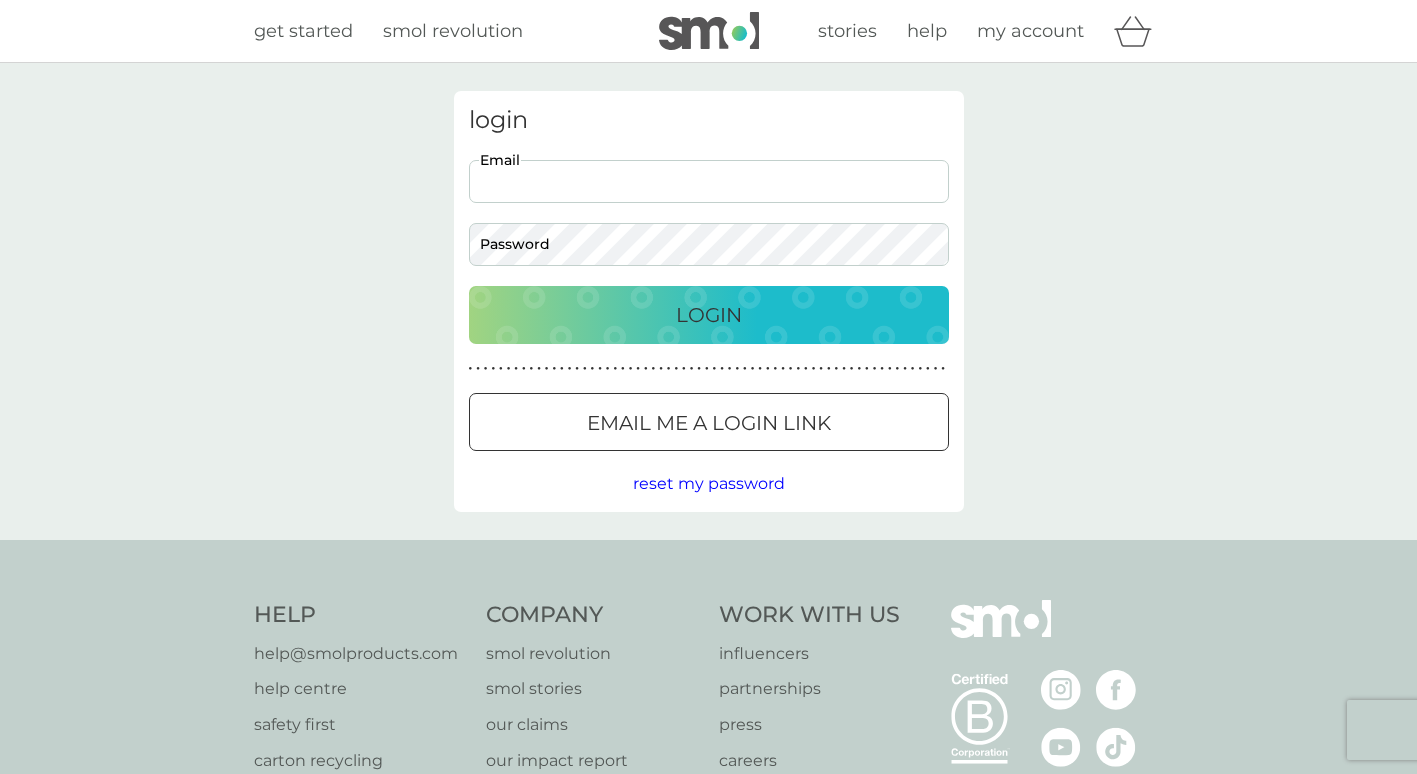 click on "Email" at bounding box center [709, 181] 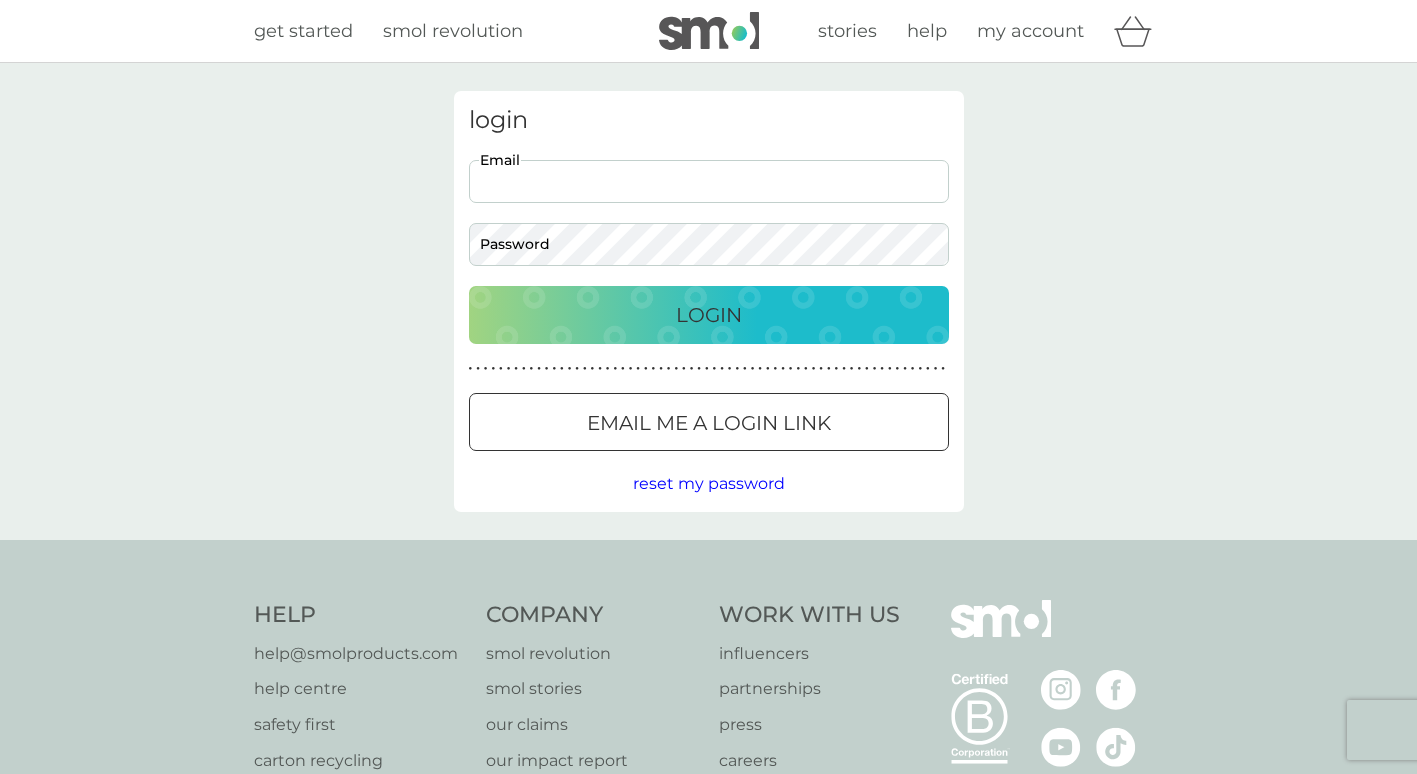 type on "kate.lesueur@talktalk.net" 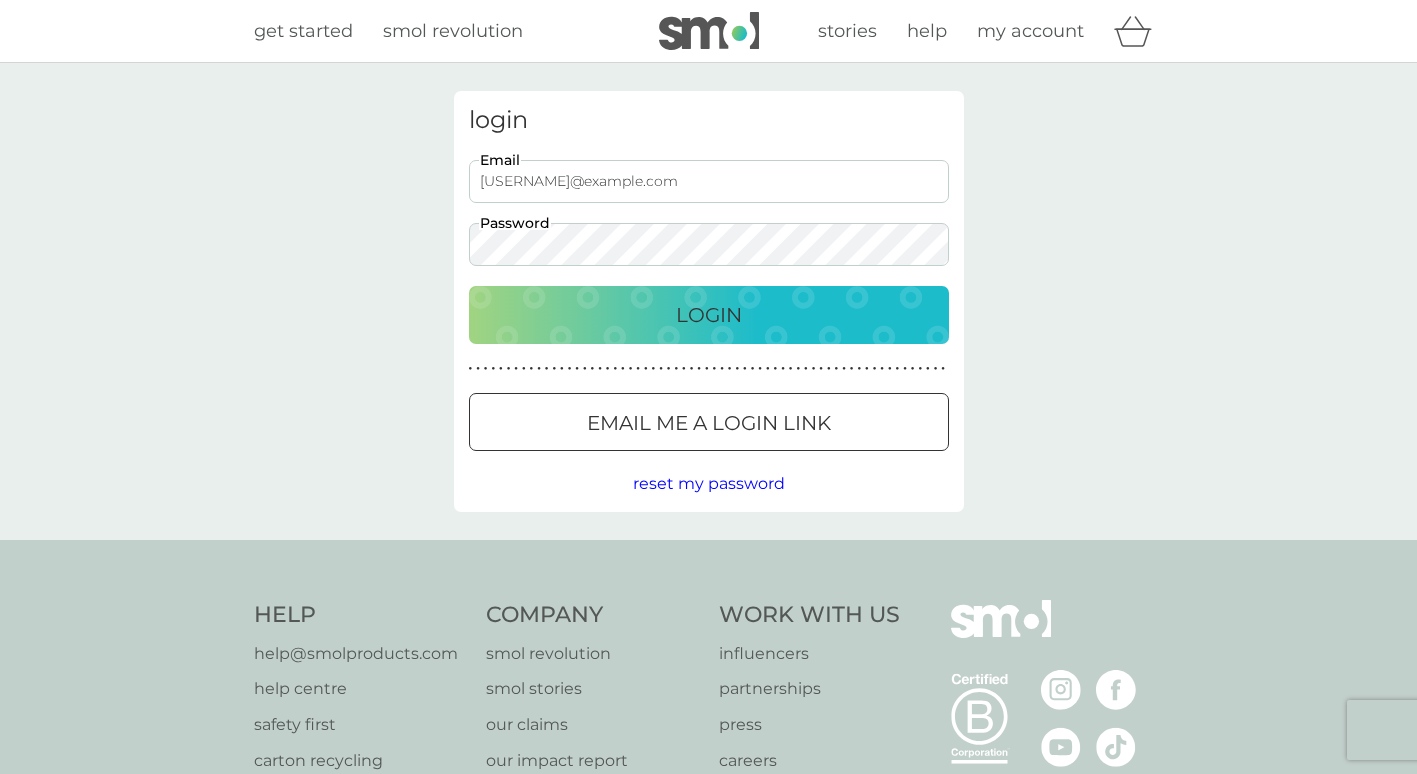 click on "Login" at bounding box center [709, 315] 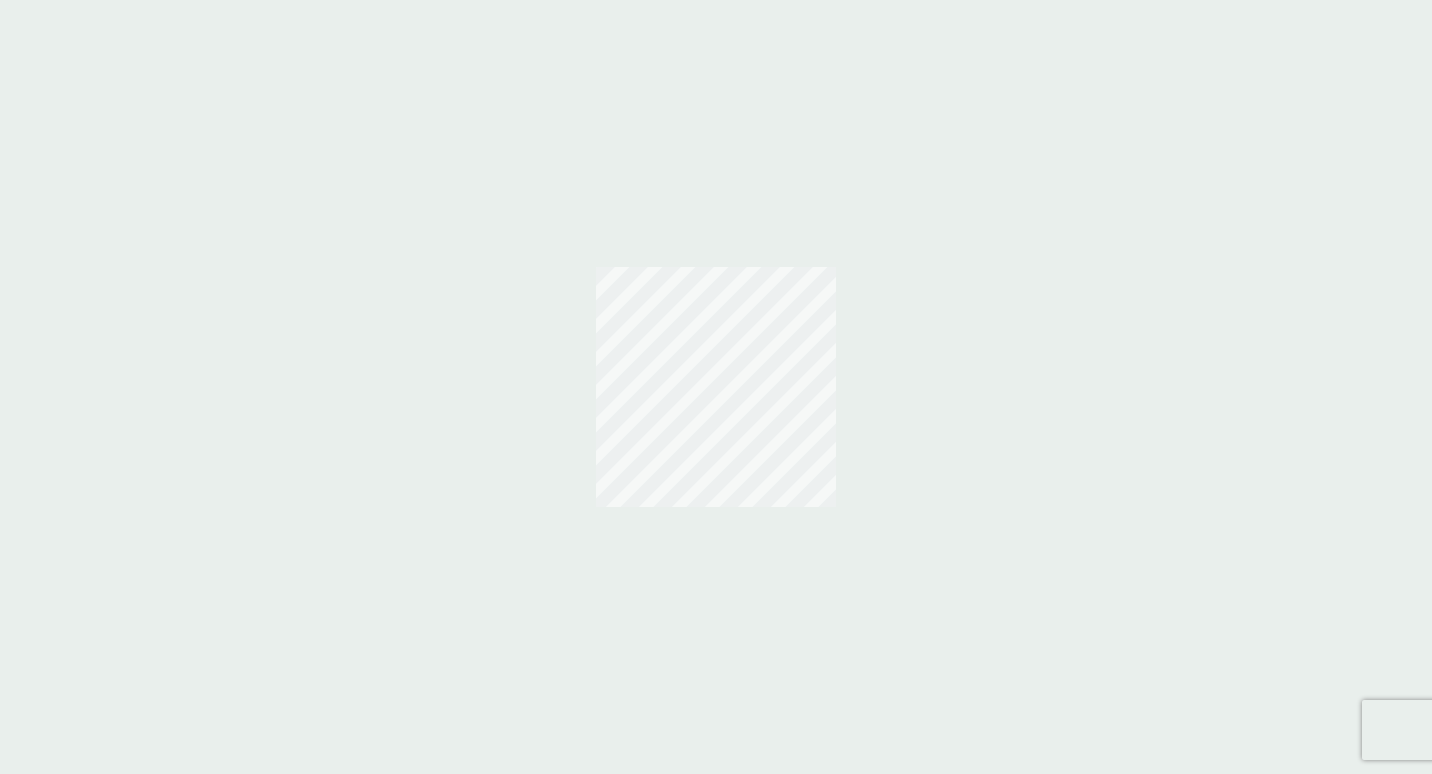 scroll, scrollTop: 0, scrollLeft: 0, axis: both 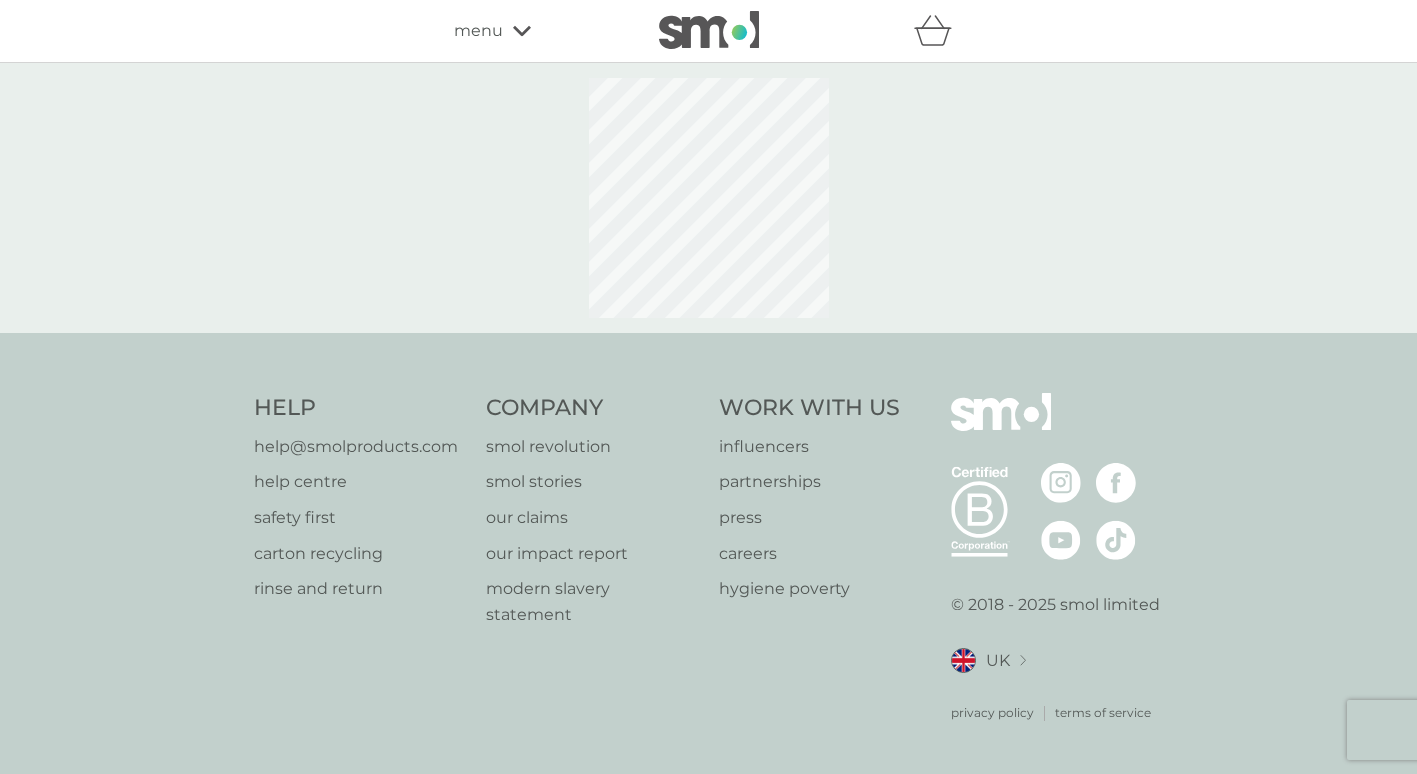 select on "119" 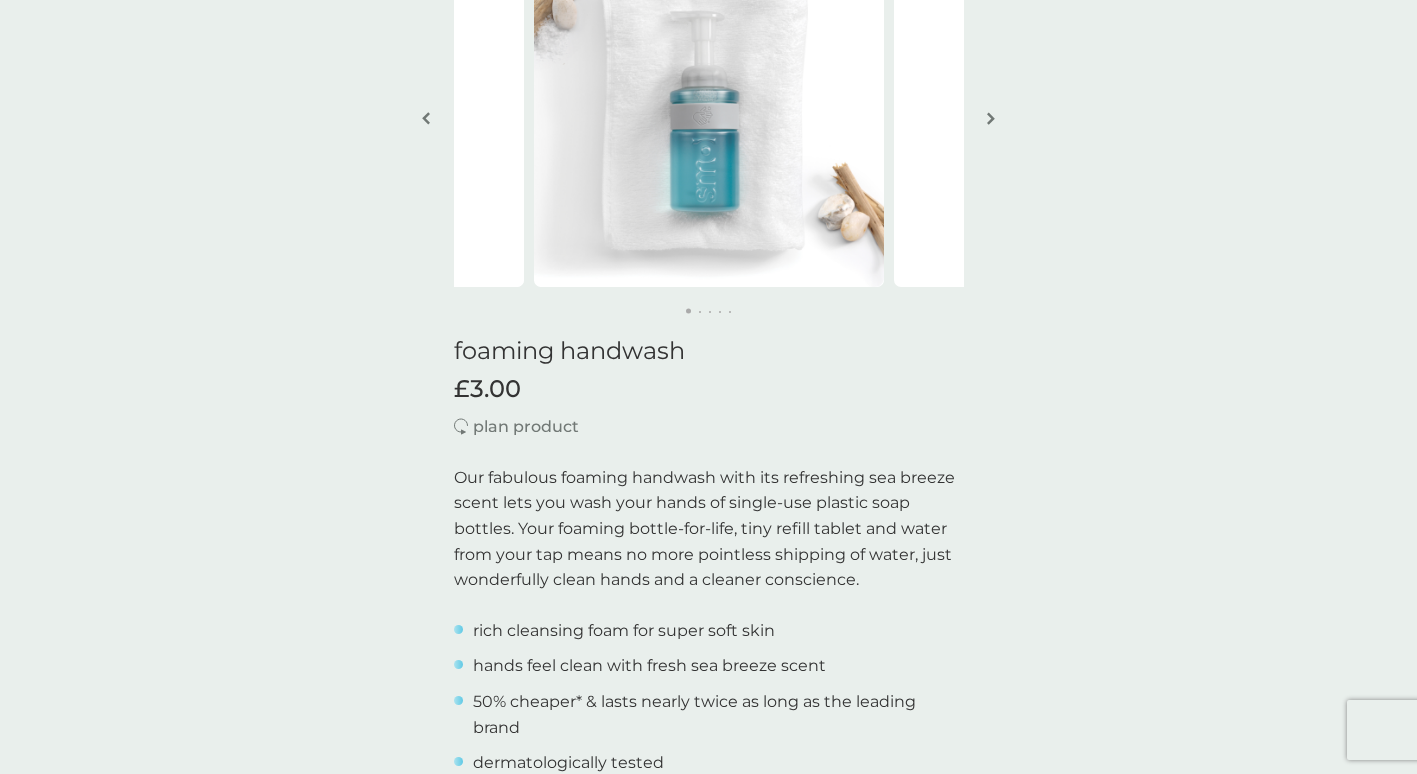 scroll, scrollTop: 0, scrollLeft: 0, axis: both 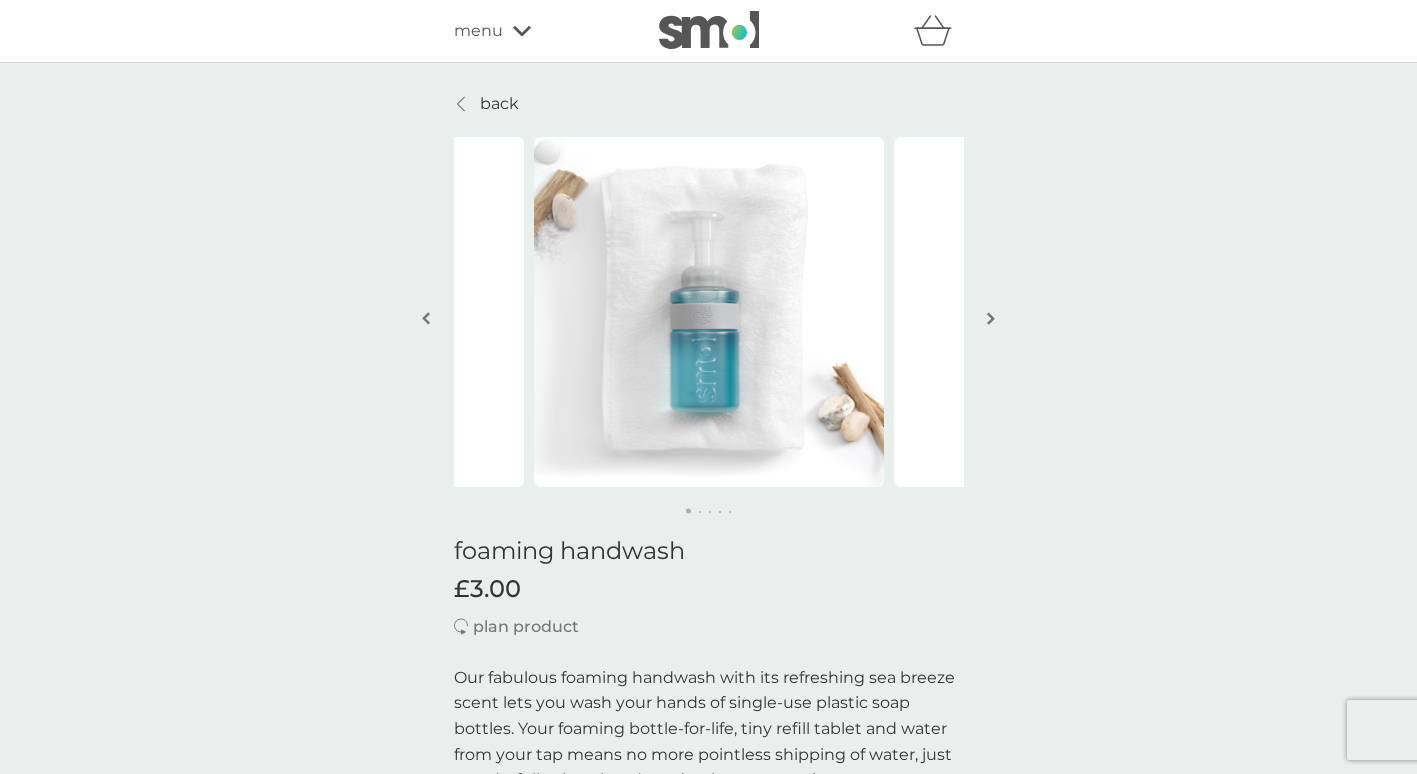 click 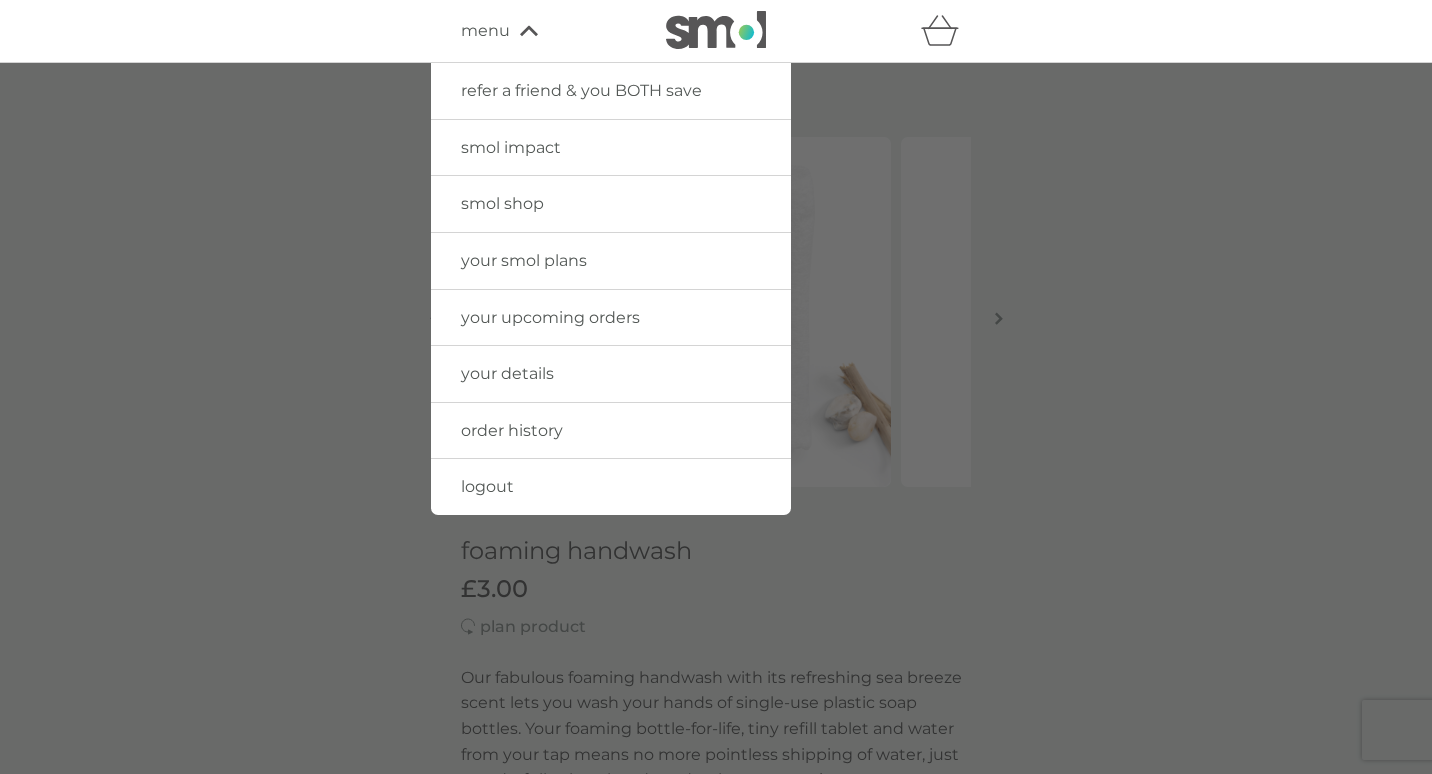 click at bounding box center [716, 450] 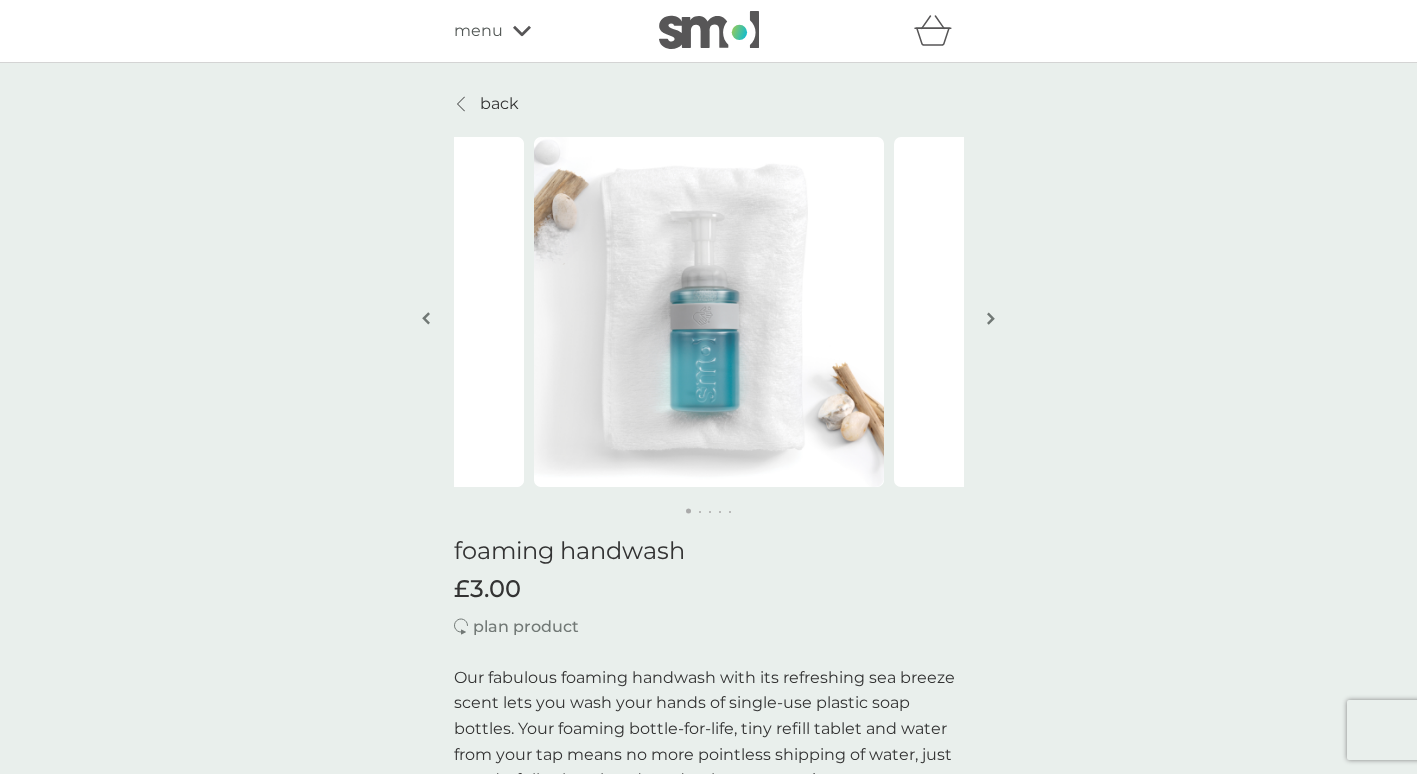 click at bounding box center (426, 318) 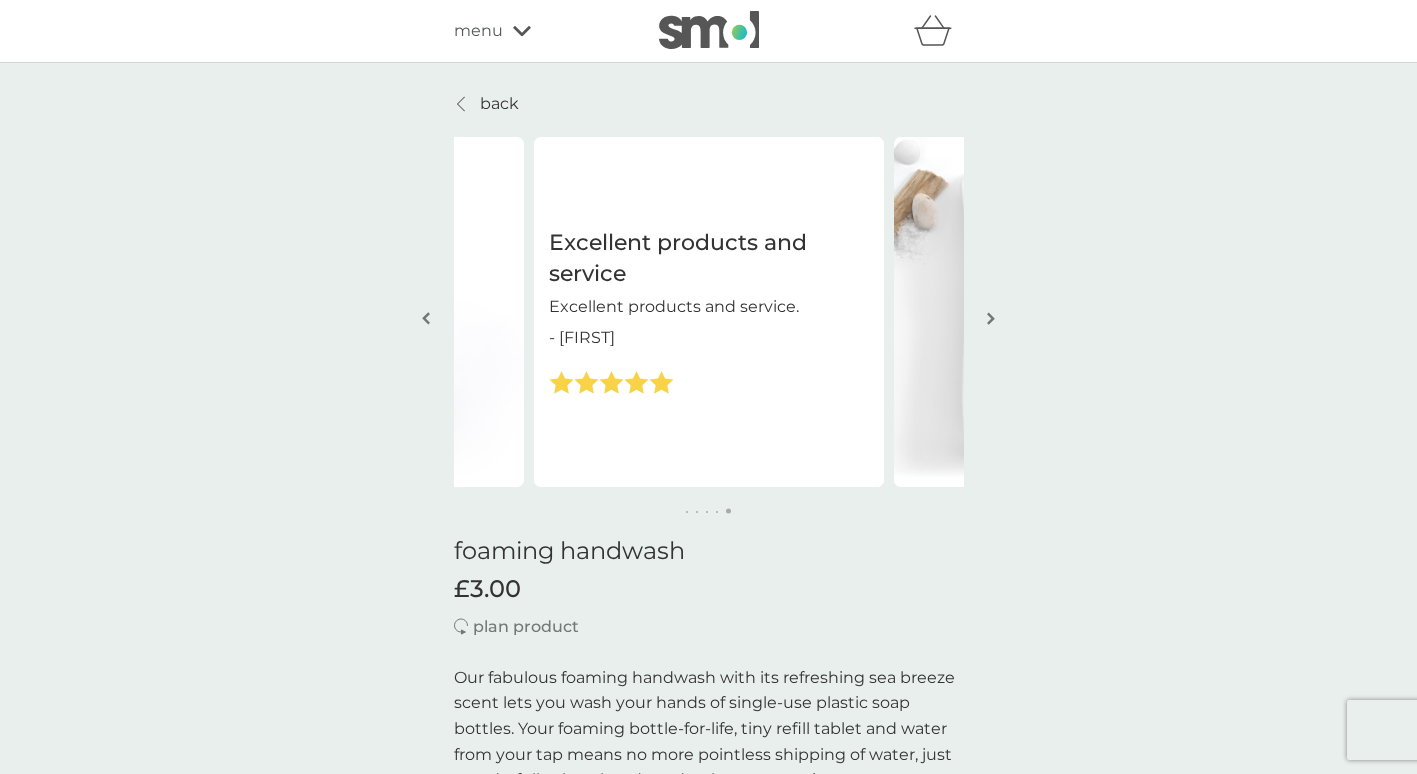 click at bounding box center (426, 318) 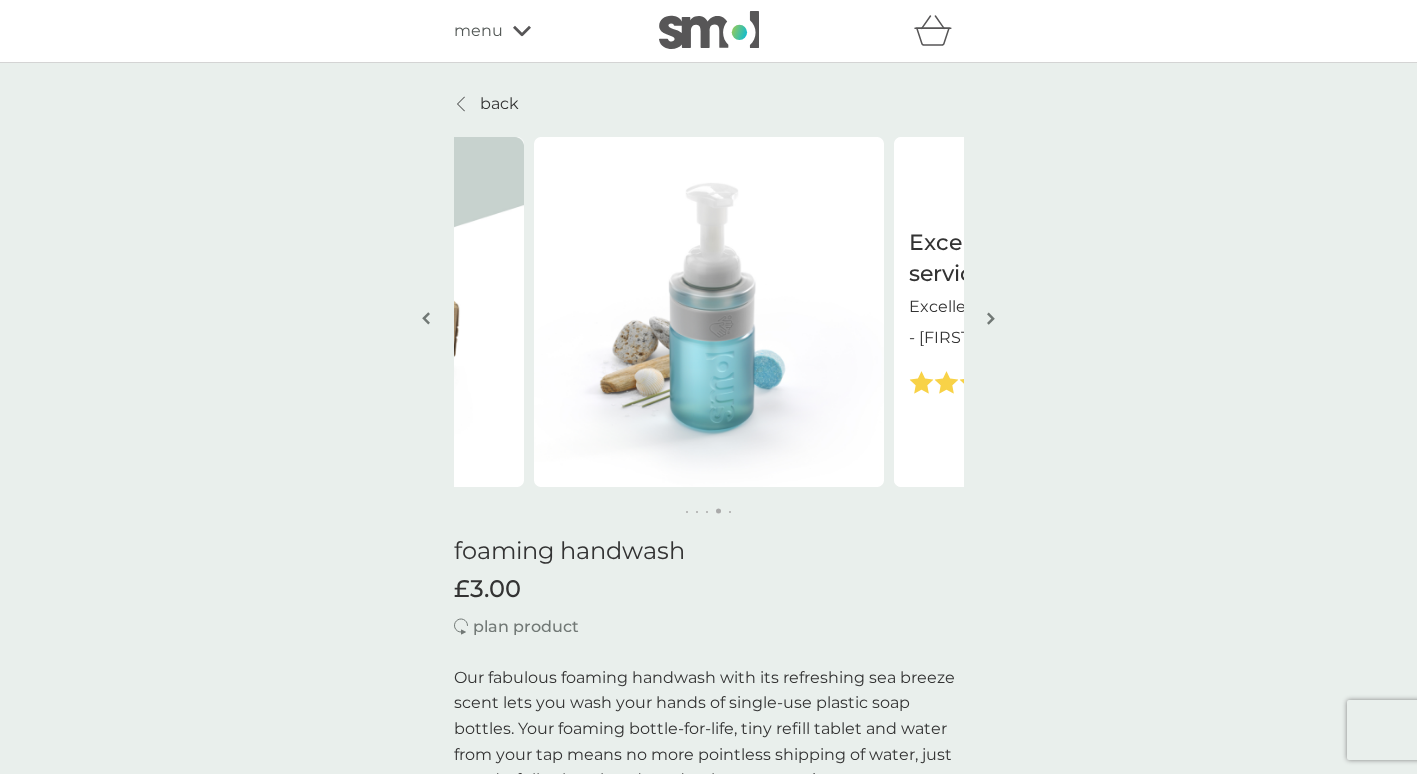 click at bounding box center (426, 318) 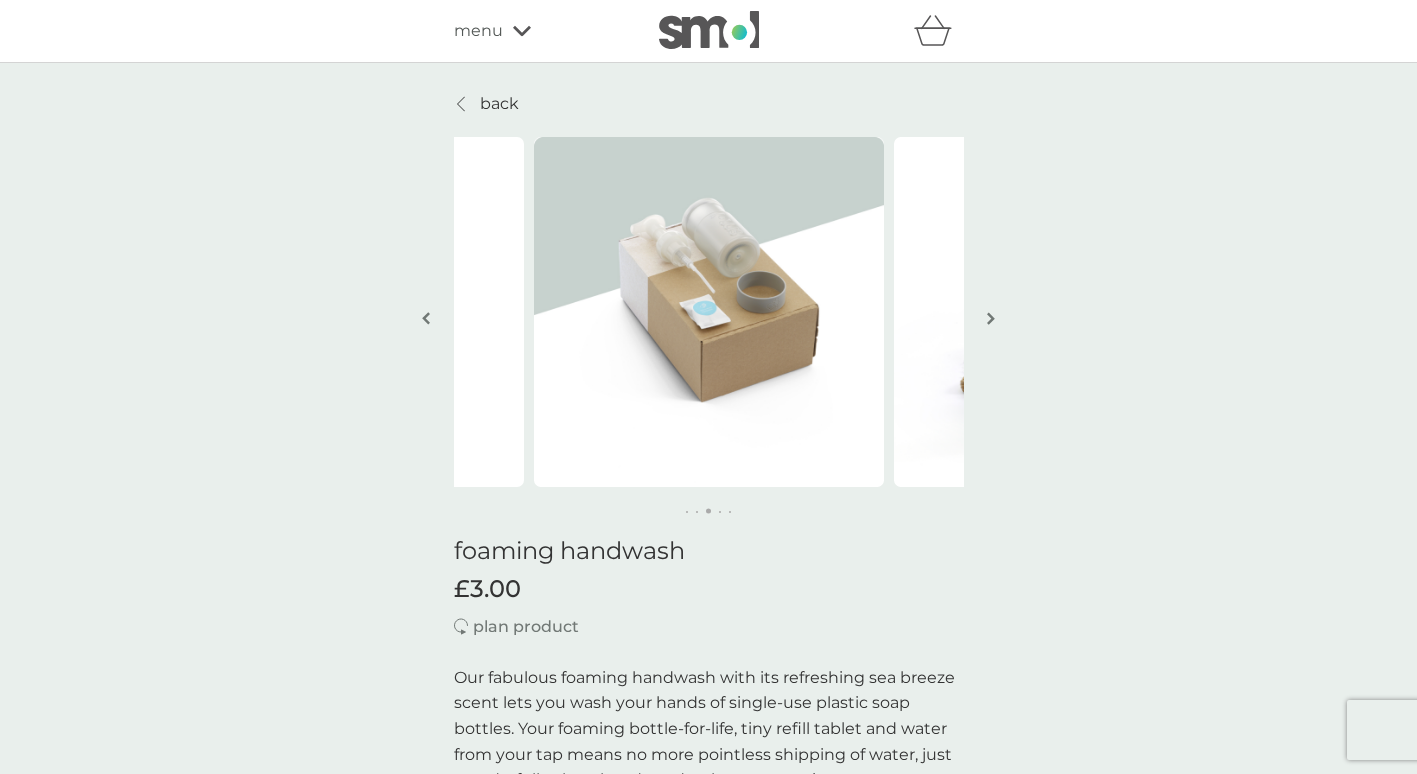 click at bounding box center [426, 318] 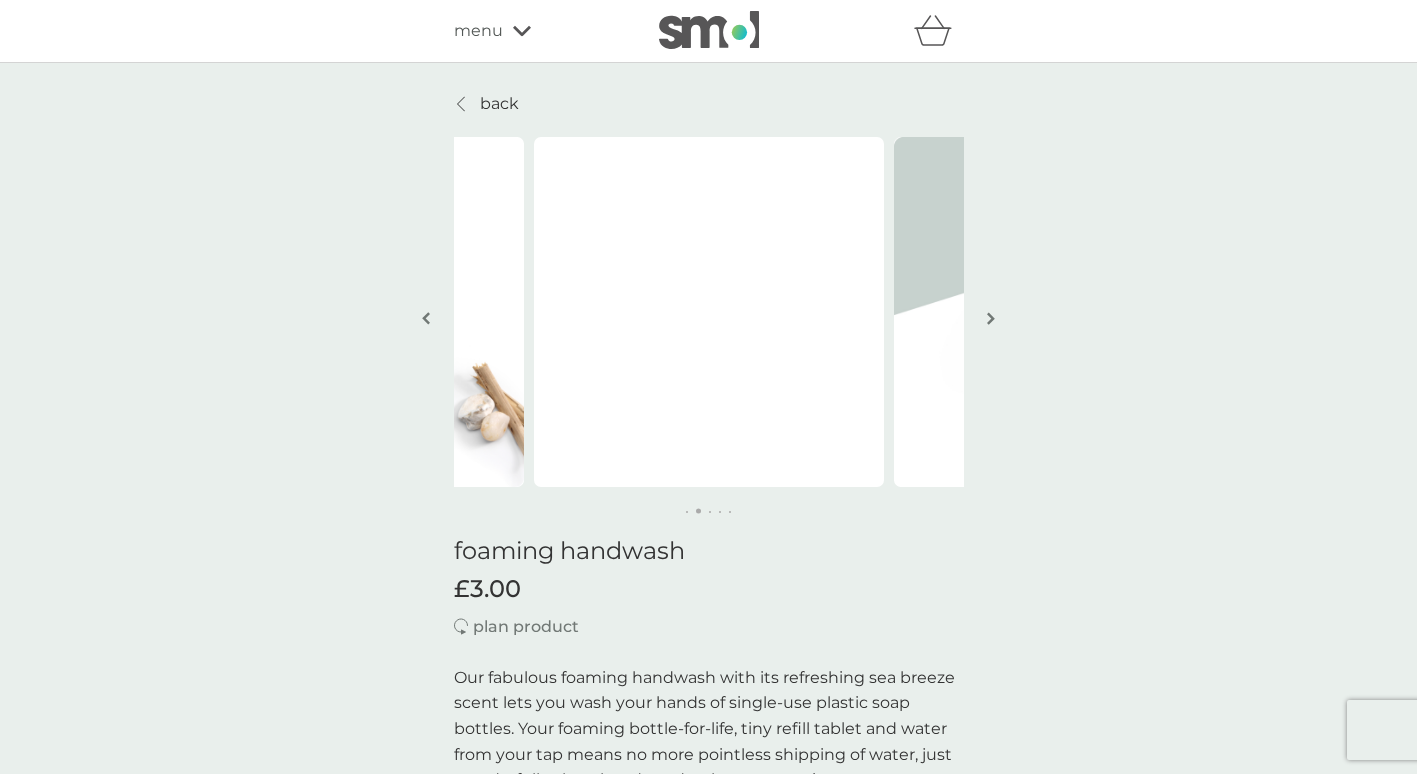 click at bounding box center [426, 318] 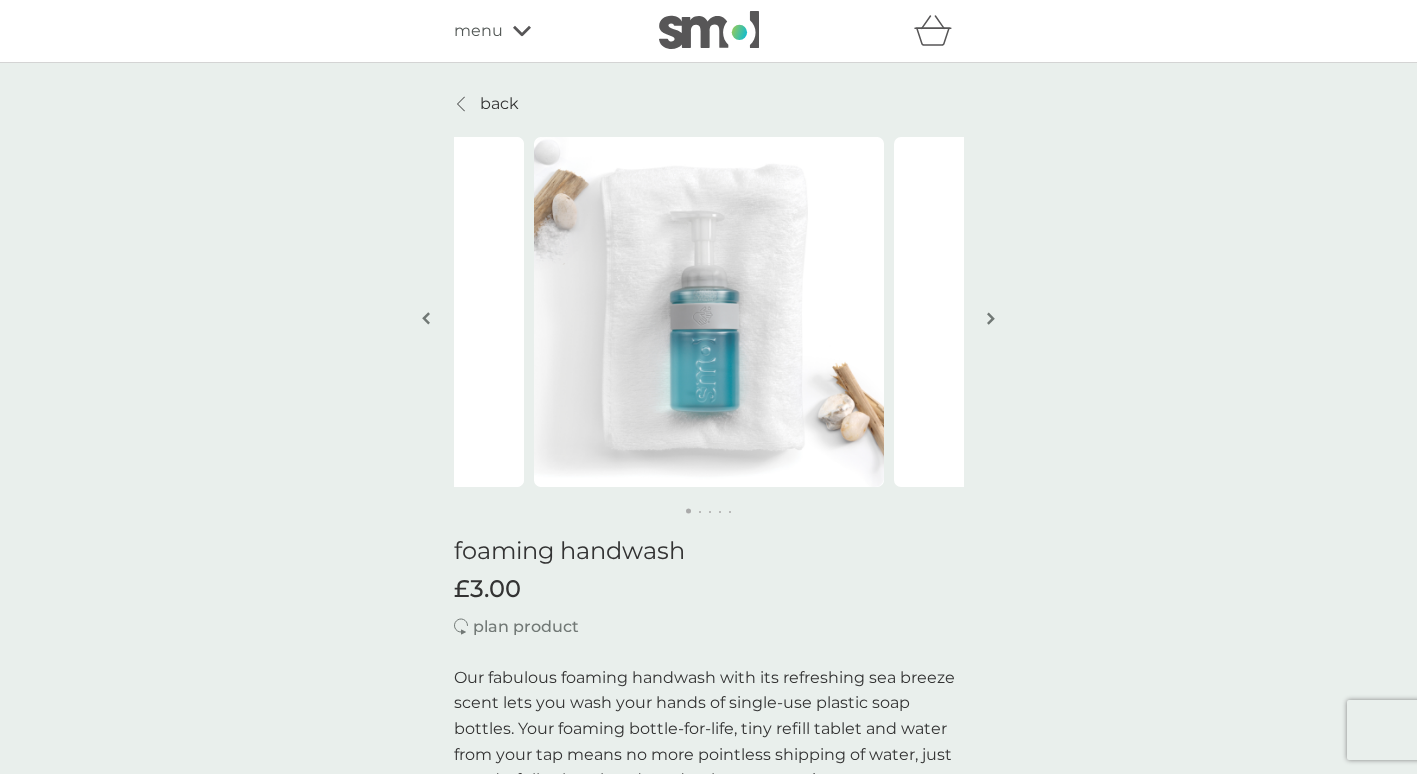 click at bounding box center [426, 318] 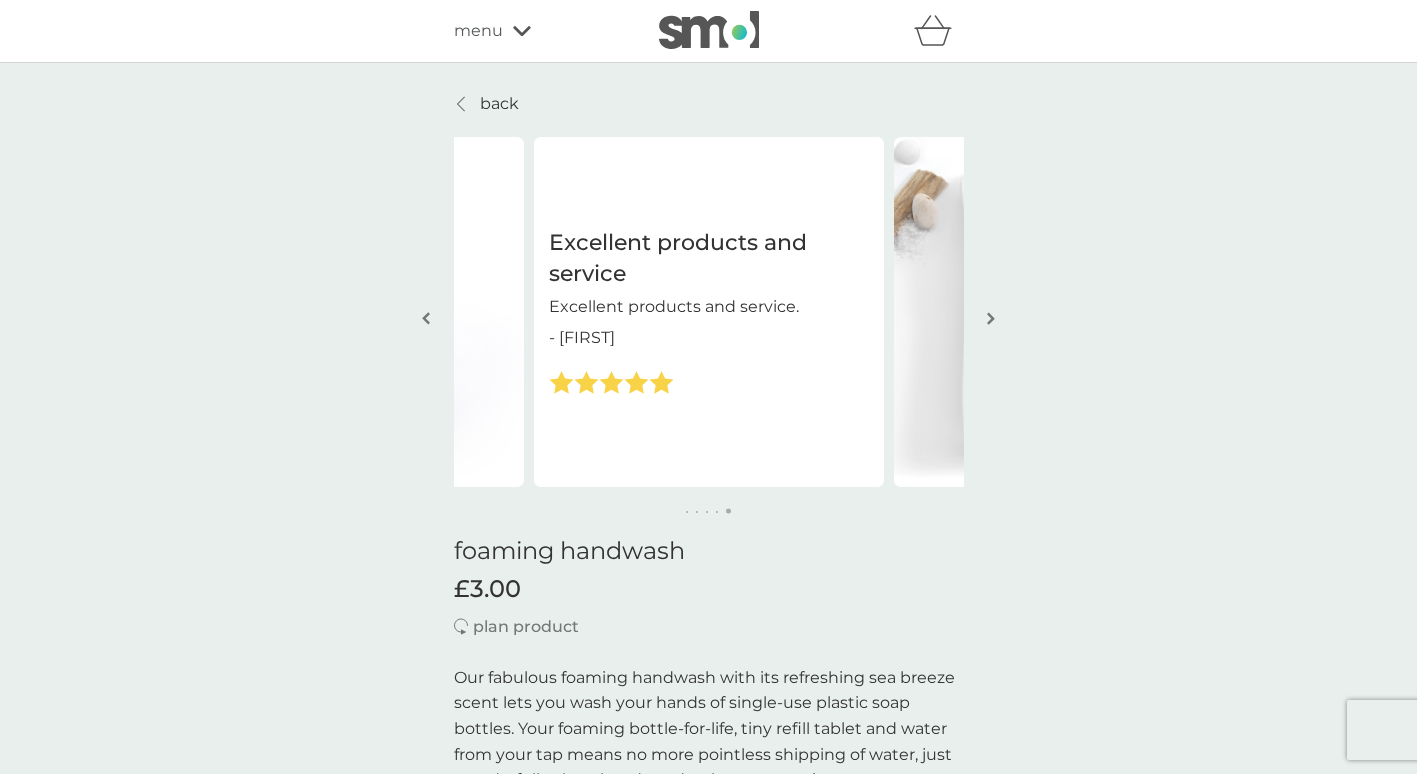 click at bounding box center [426, 318] 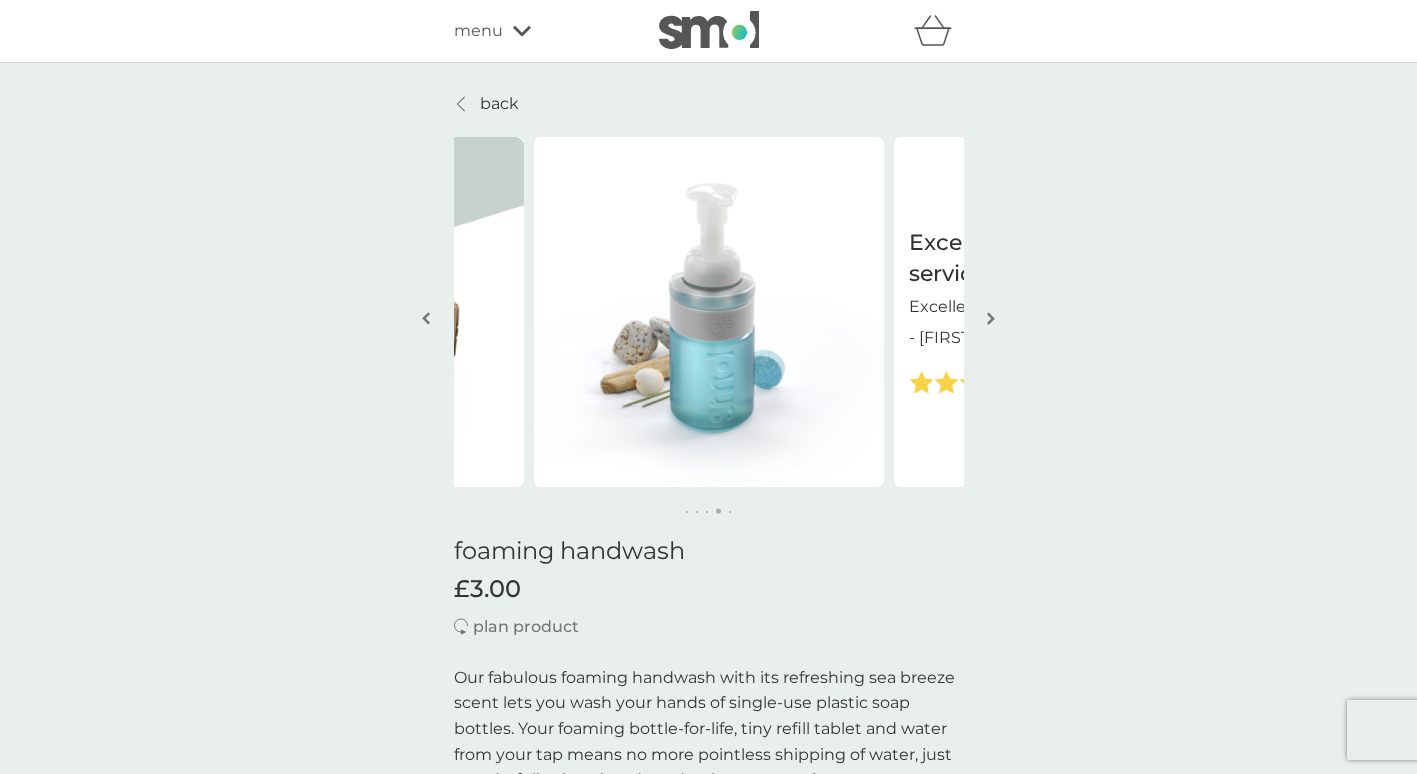 click at bounding box center (426, 318) 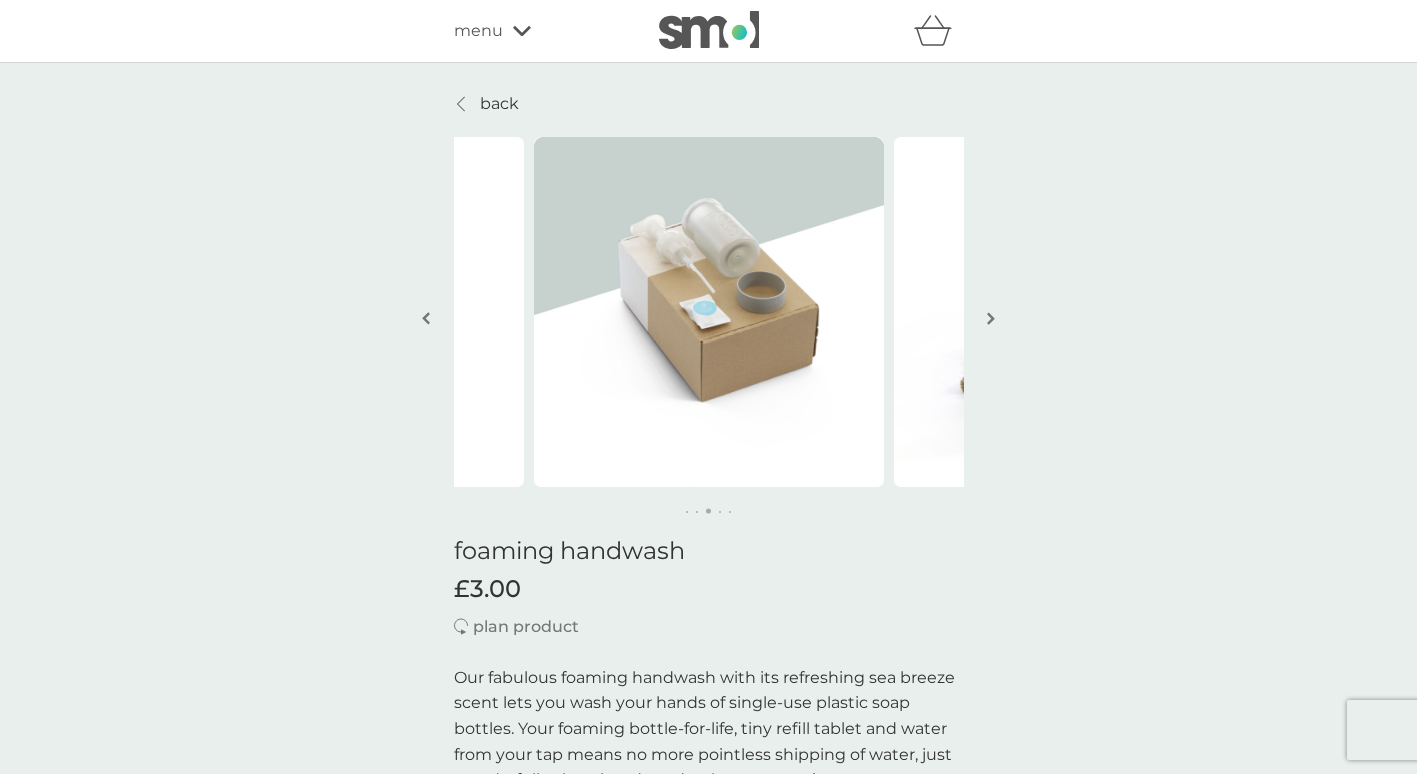 click at bounding box center [426, 318] 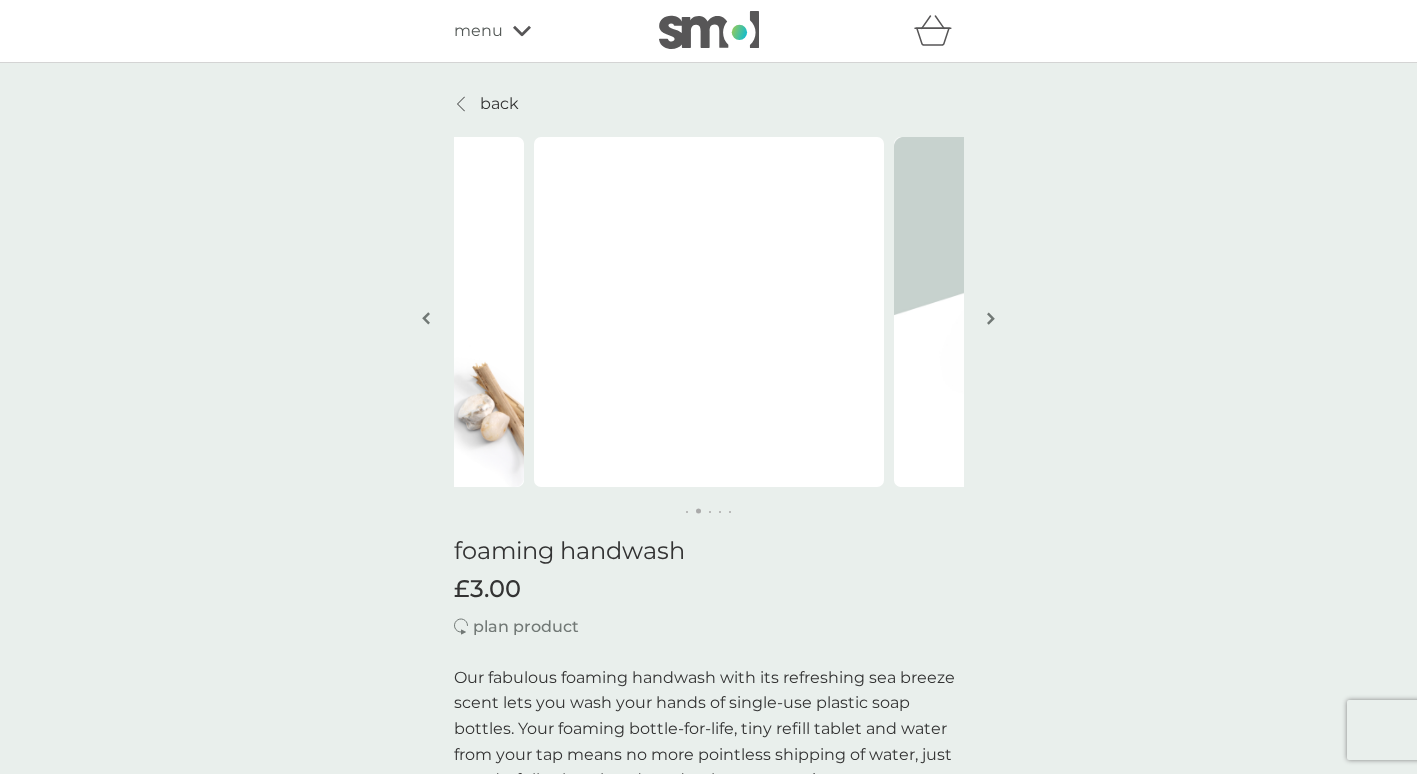 click at bounding box center (426, 318) 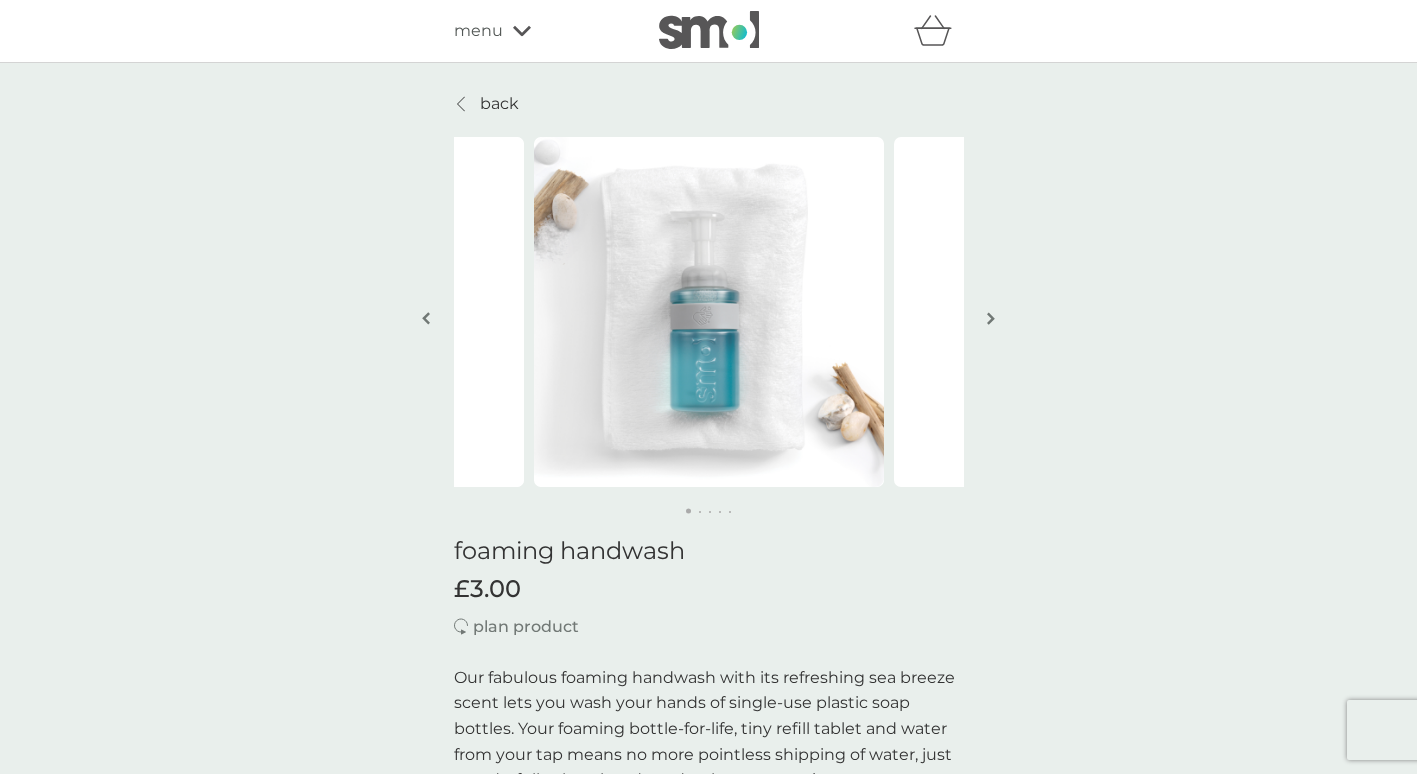 click on "back" at bounding box center [499, 104] 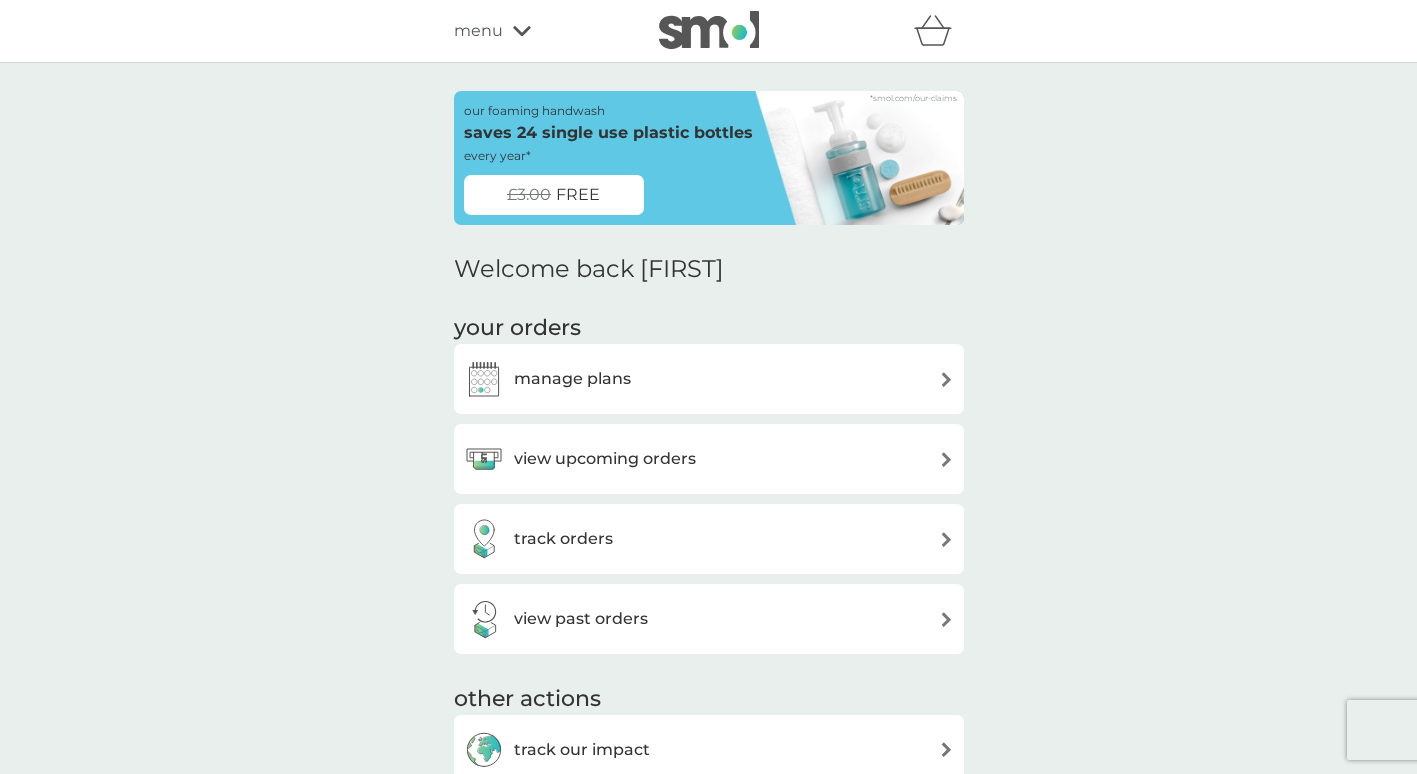 click on "£3.00 FREE" at bounding box center (554, 195) 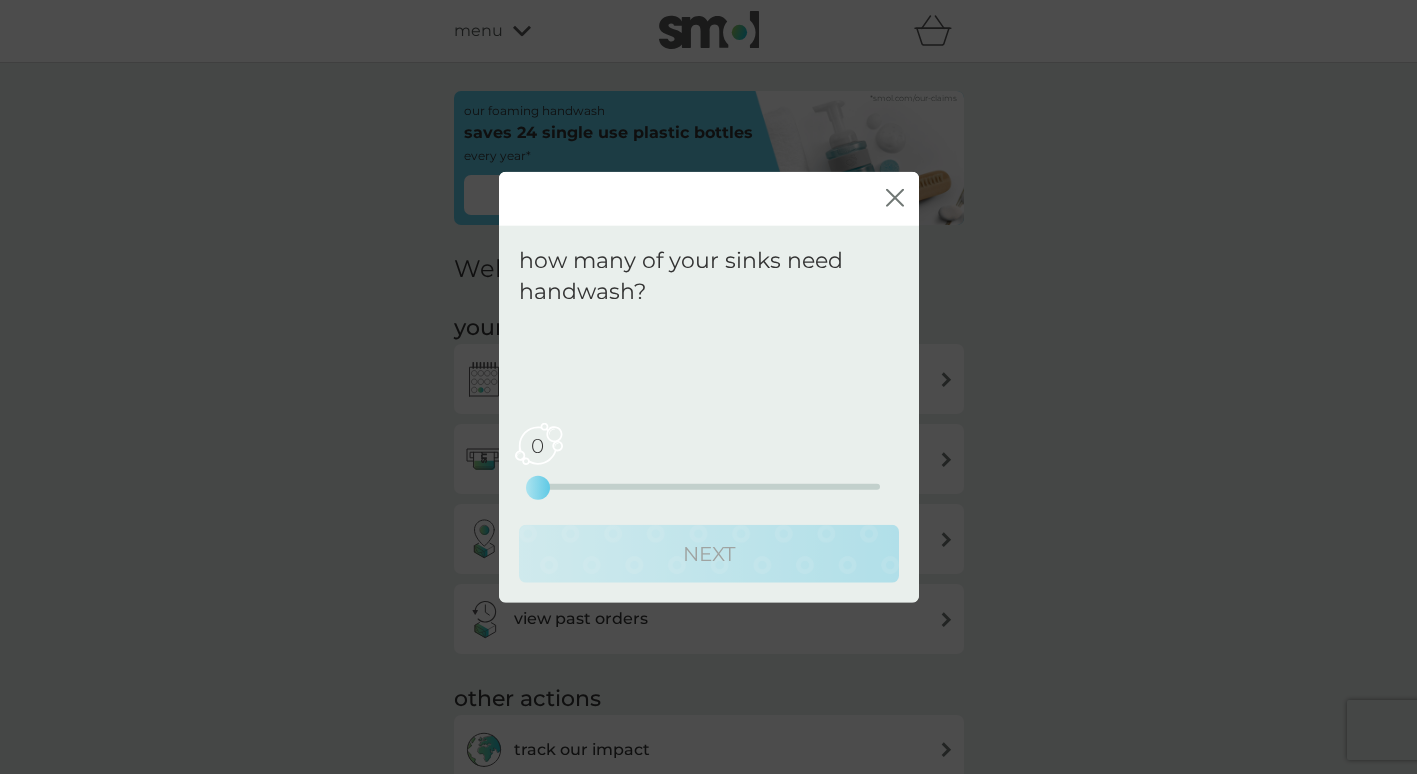 drag, startPoint x: 530, startPoint y: 487, endPoint x: 562, endPoint y: 486, distance: 32.01562 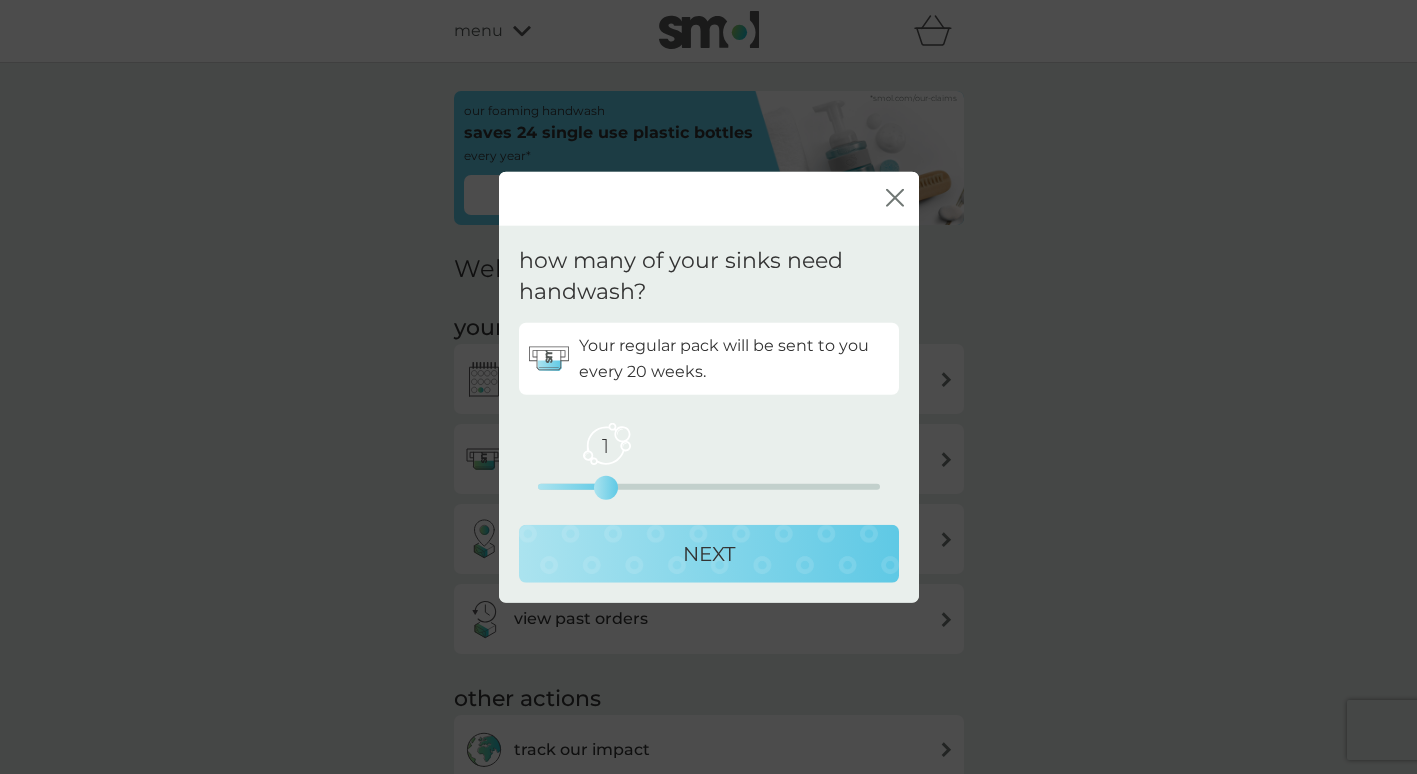 drag, startPoint x: 539, startPoint y: 484, endPoint x: 620, endPoint y: 486, distance: 81.02469 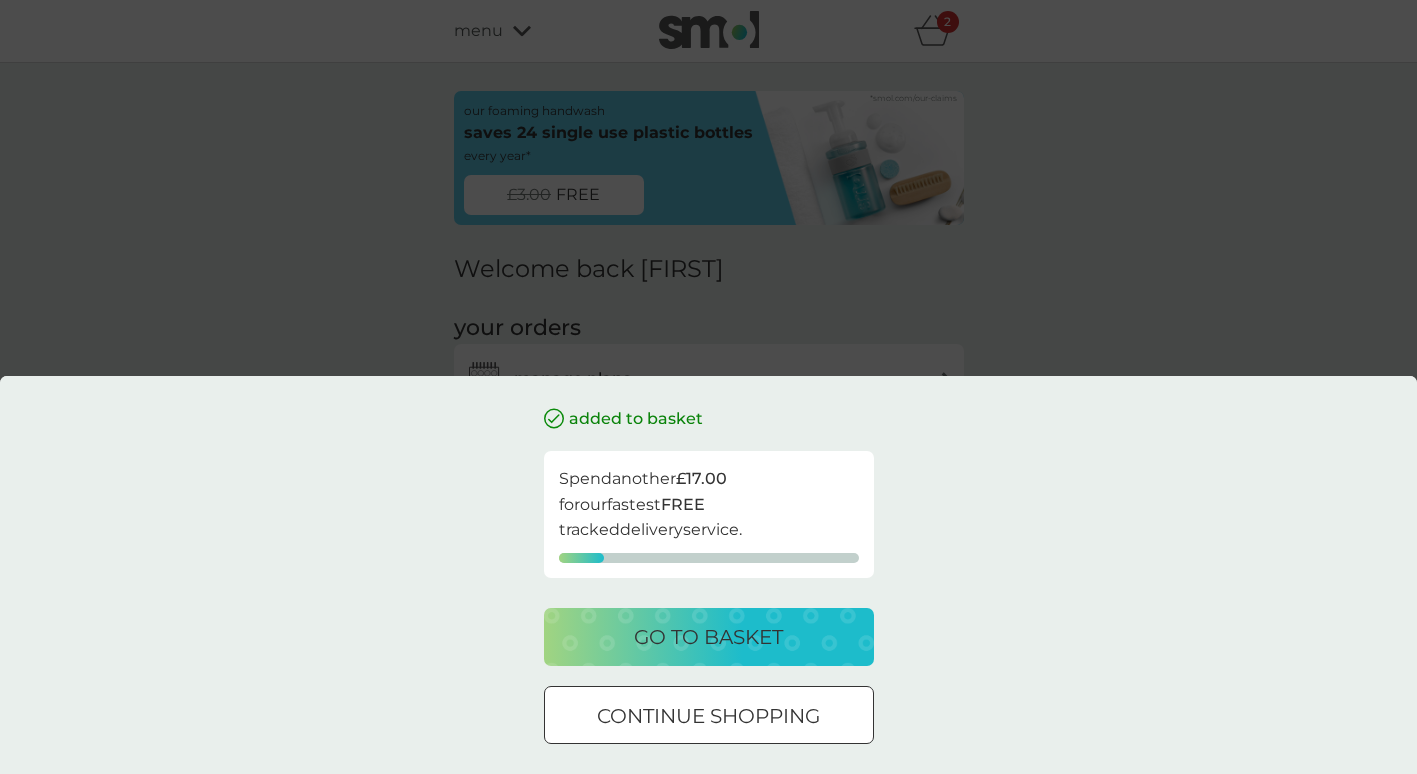 click on "go to basket" at bounding box center [708, 637] 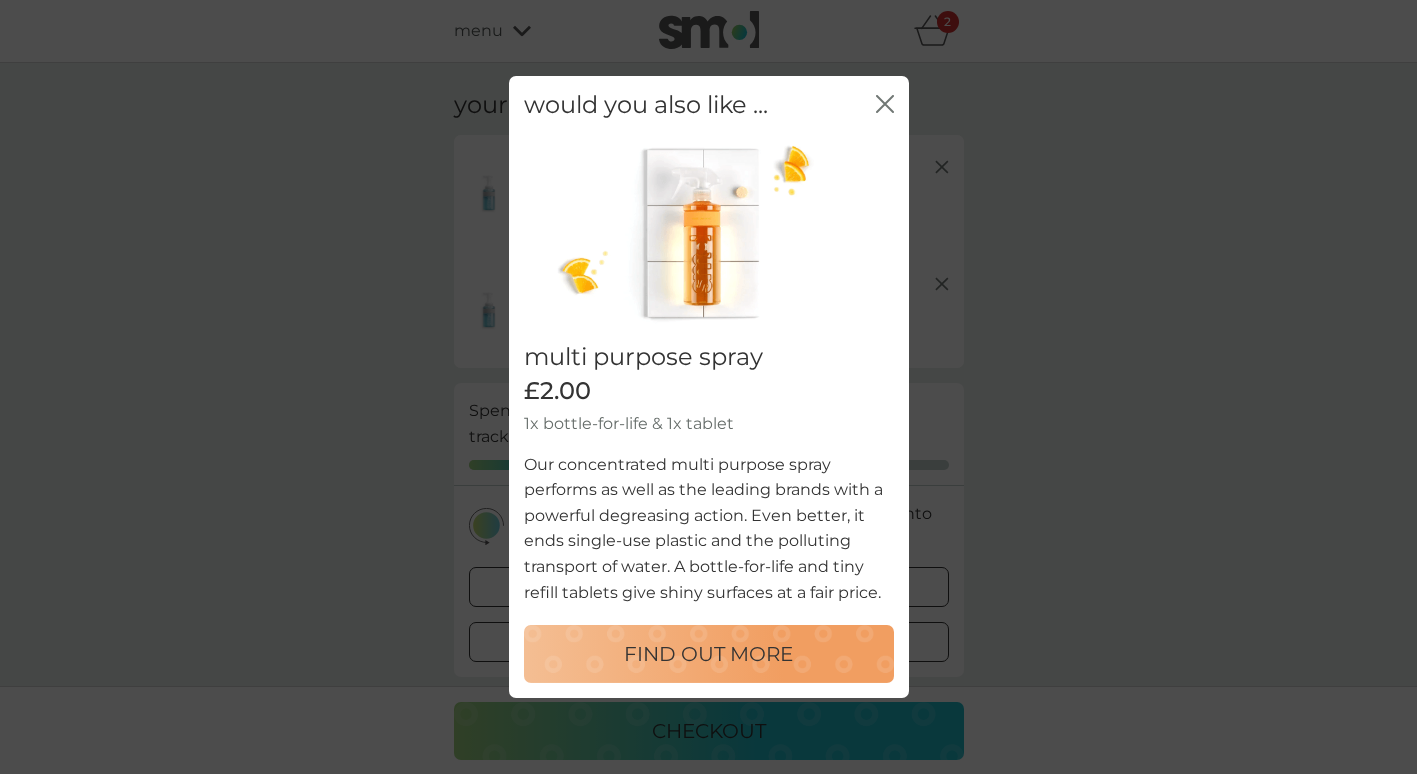 click on "close" 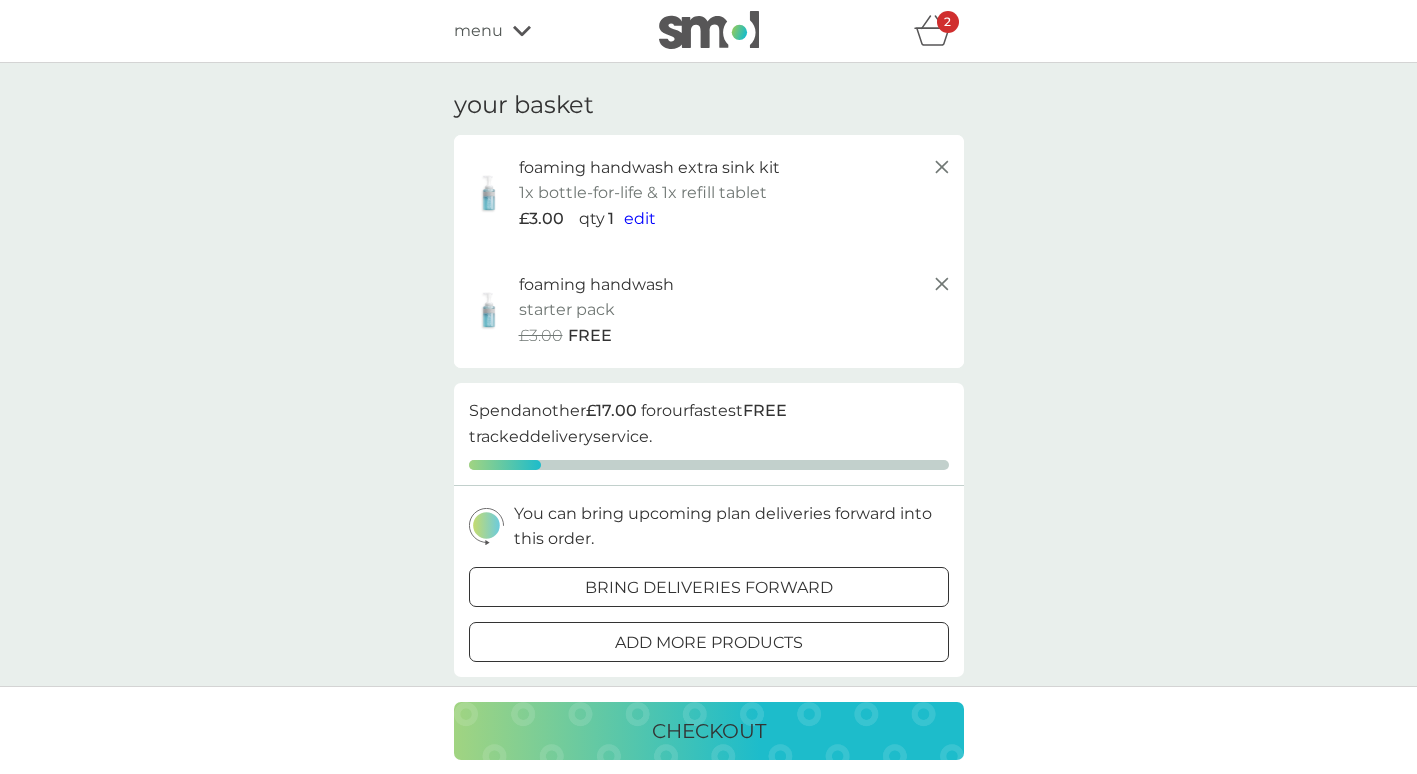 scroll, scrollTop: 100, scrollLeft: 0, axis: vertical 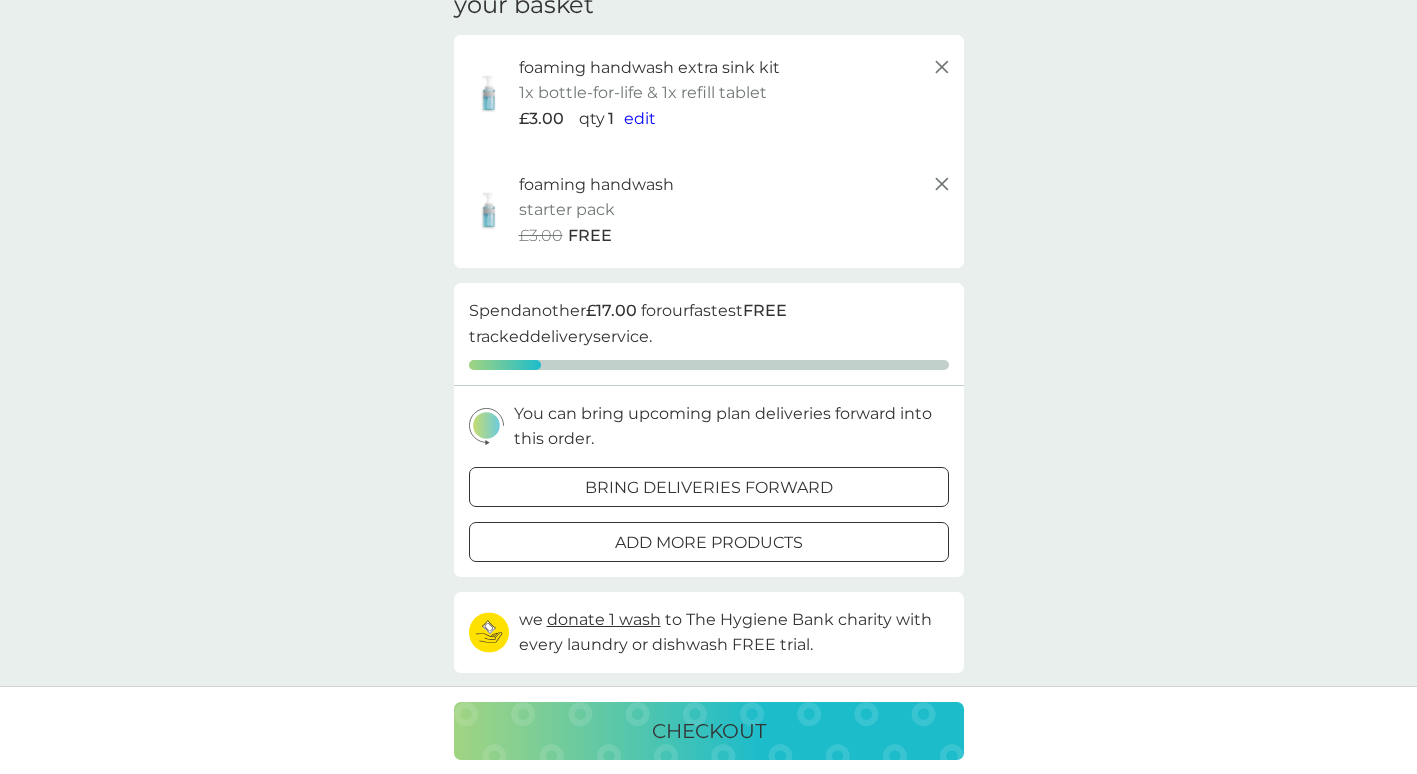 click 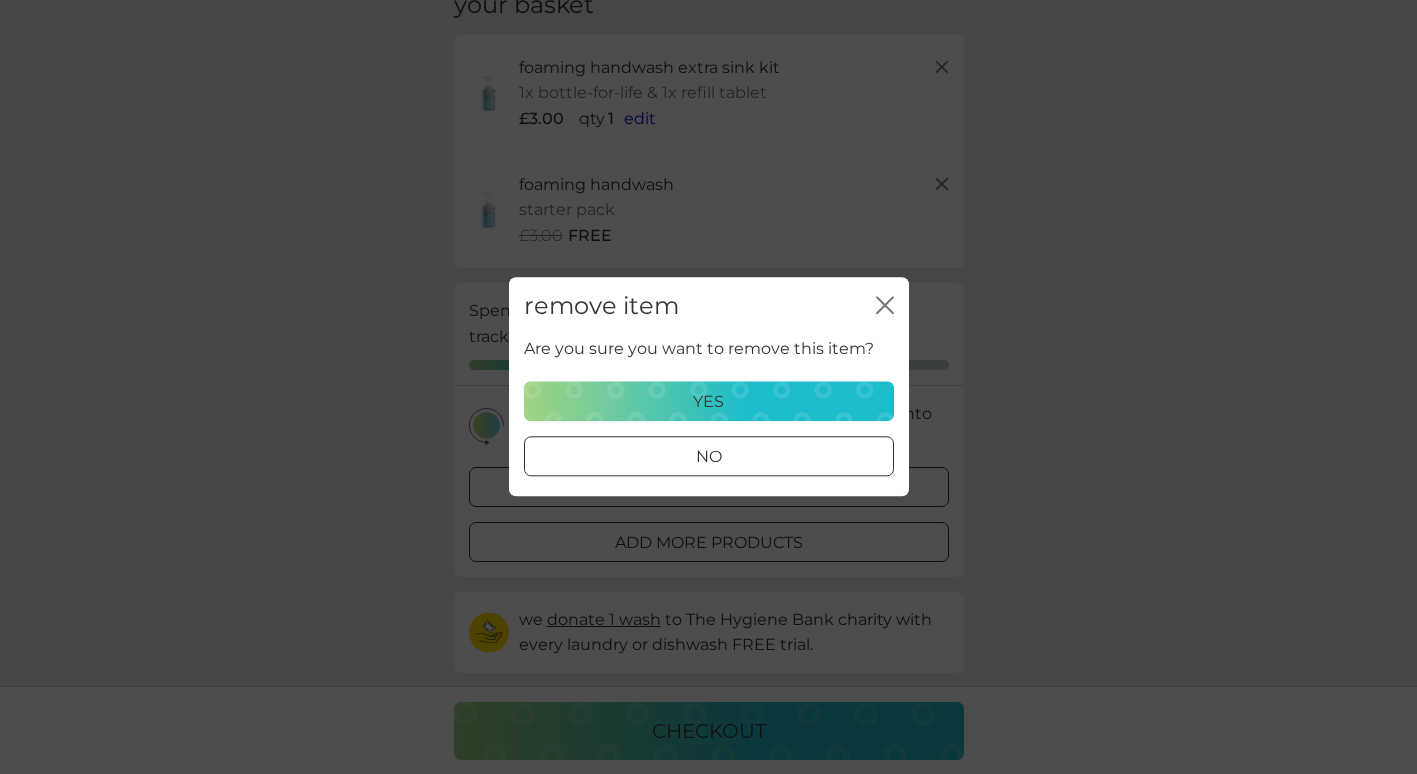 click on "yes" at bounding box center [709, 402] 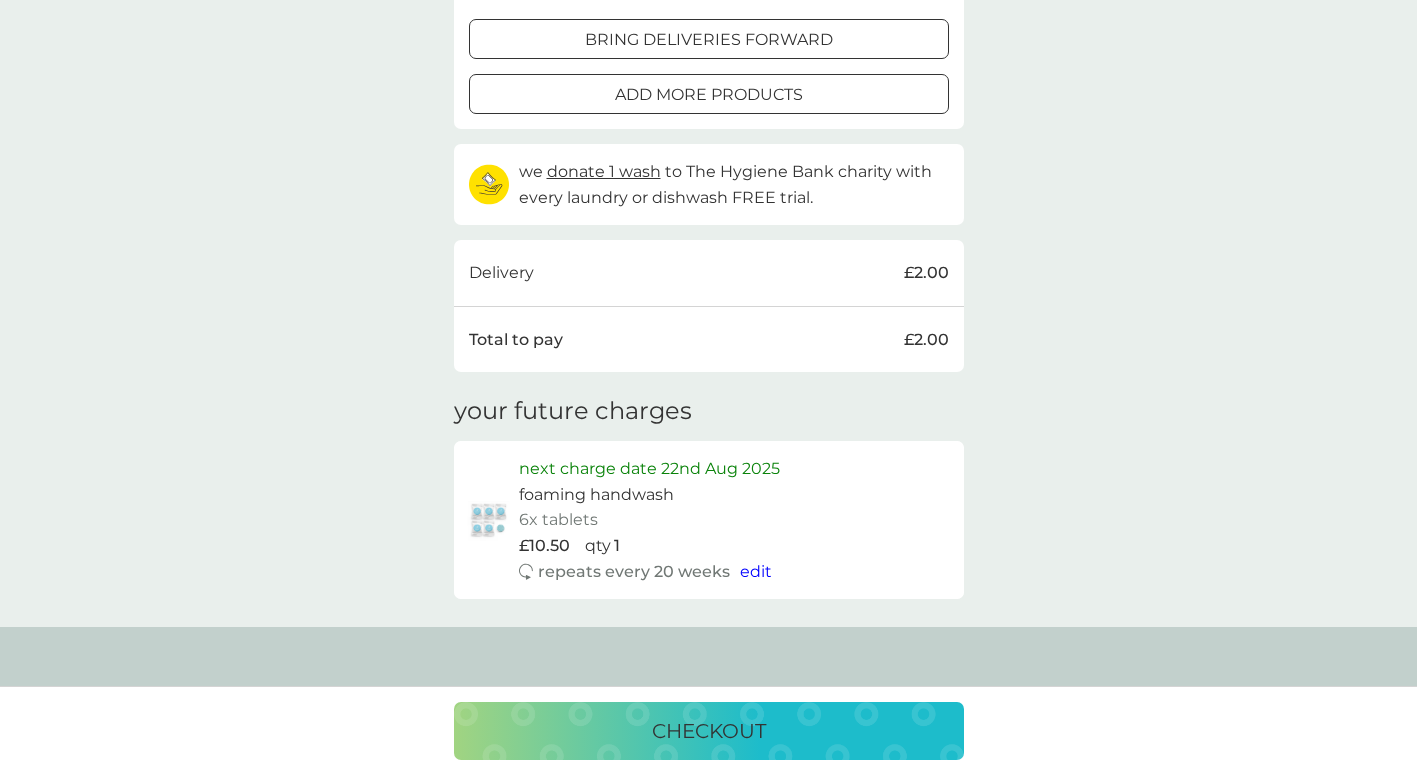 scroll, scrollTop: 500, scrollLeft: 0, axis: vertical 